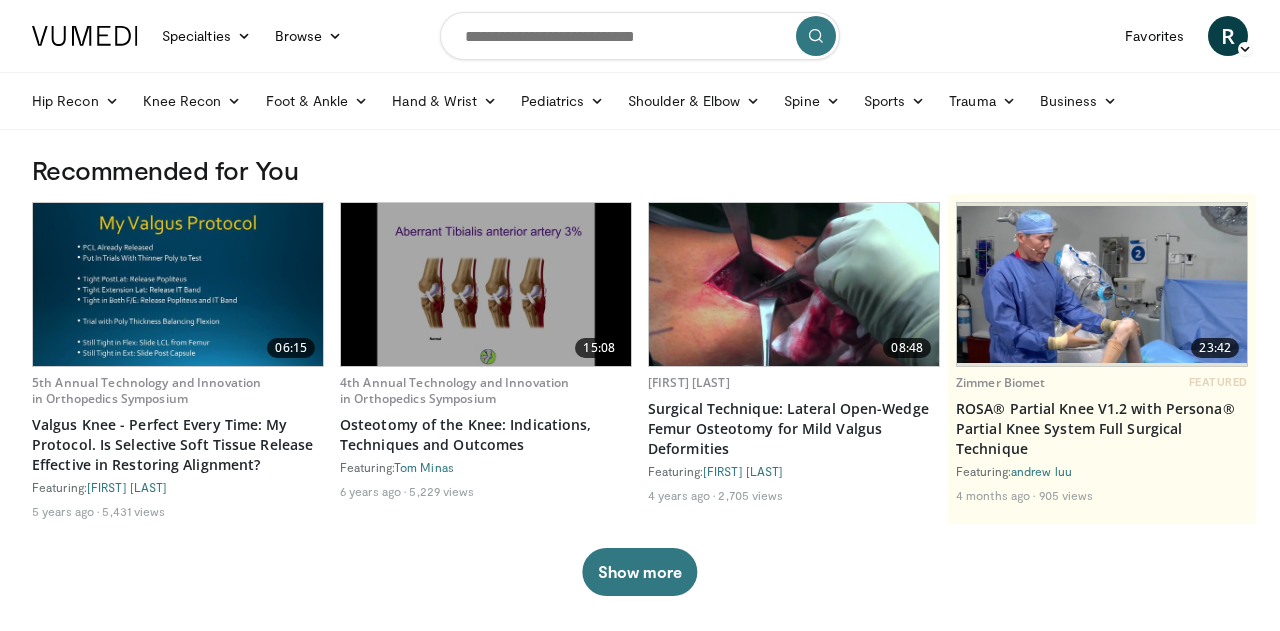 scroll, scrollTop: 0, scrollLeft: 0, axis: both 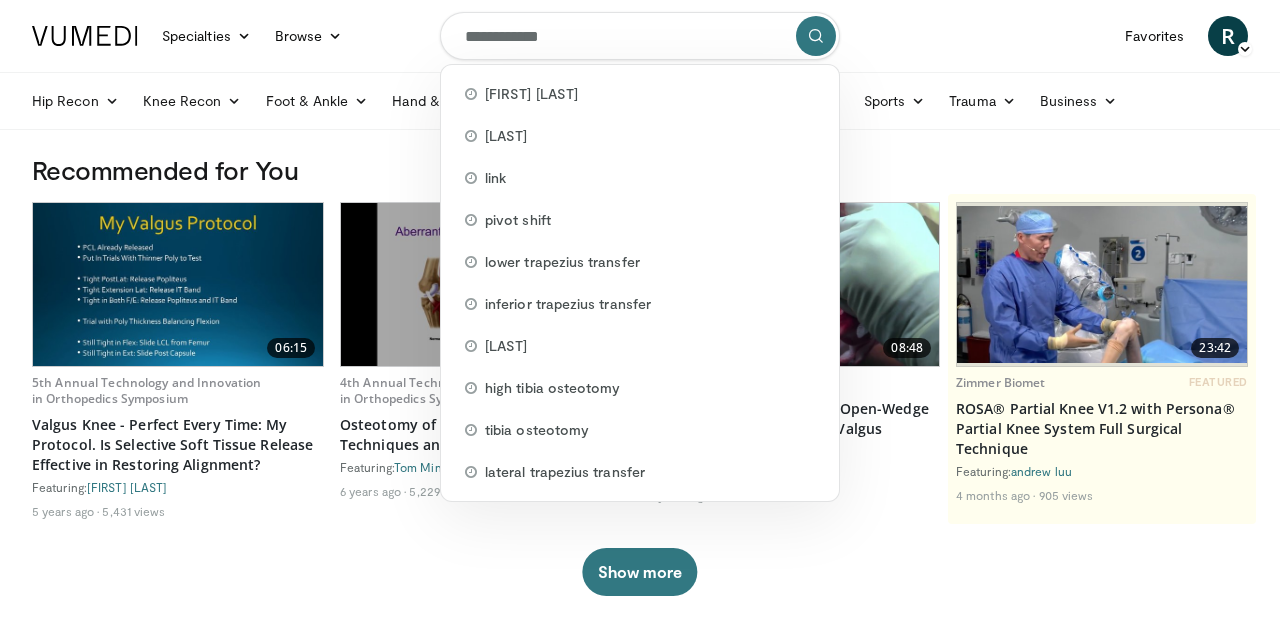 type on "**********" 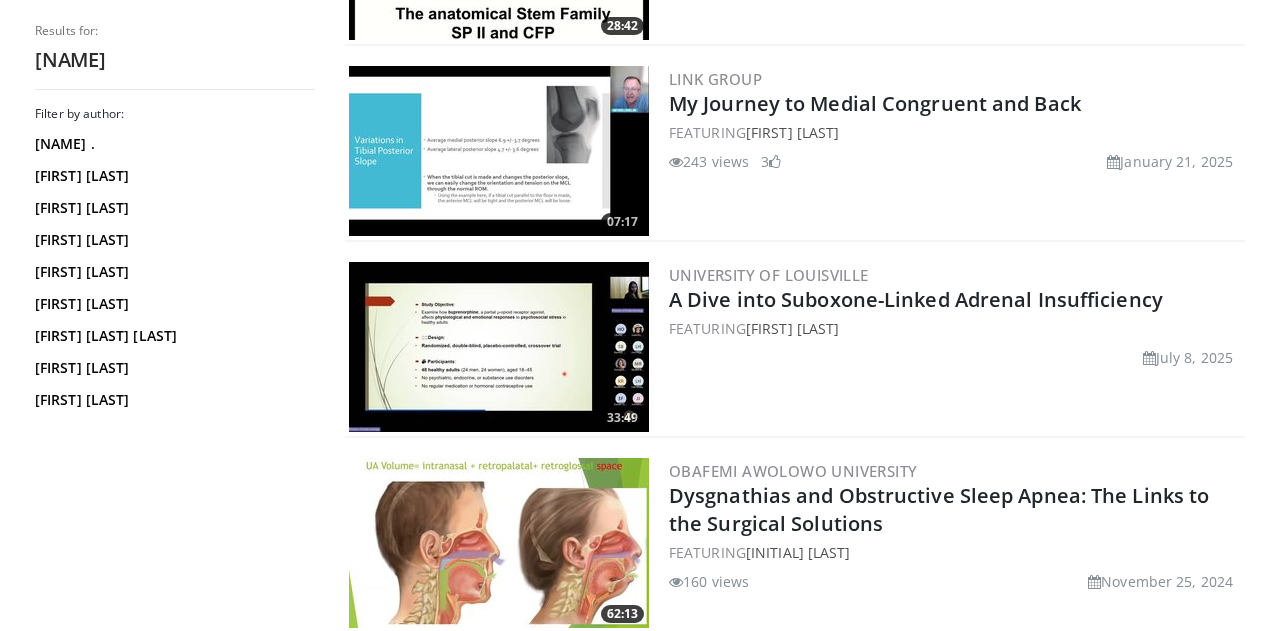scroll, scrollTop: 4673, scrollLeft: 1, axis: both 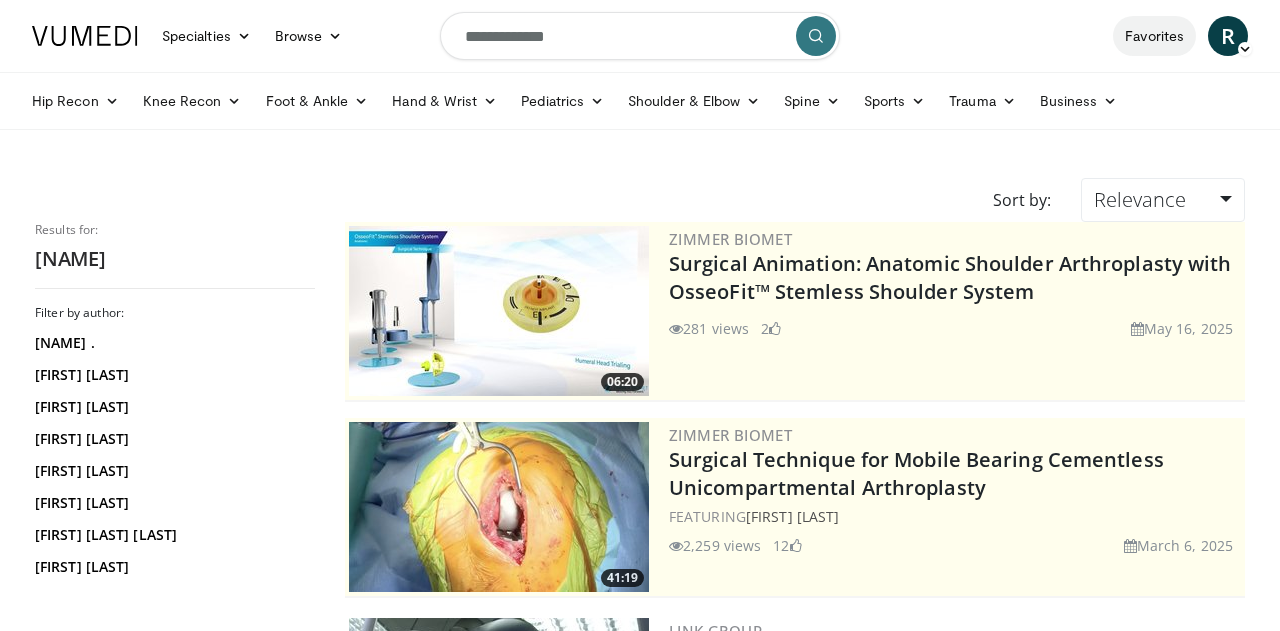click on "Favorites" at bounding box center (1154, 36) 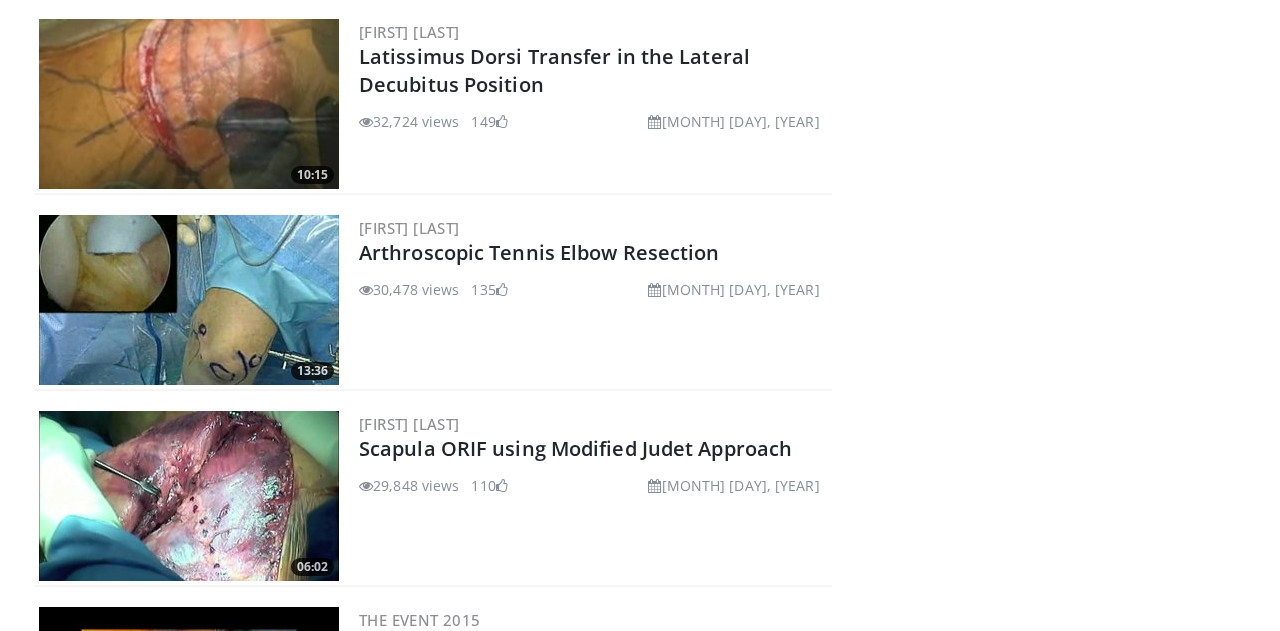 scroll, scrollTop: 3392, scrollLeft: 0, axis: vertical 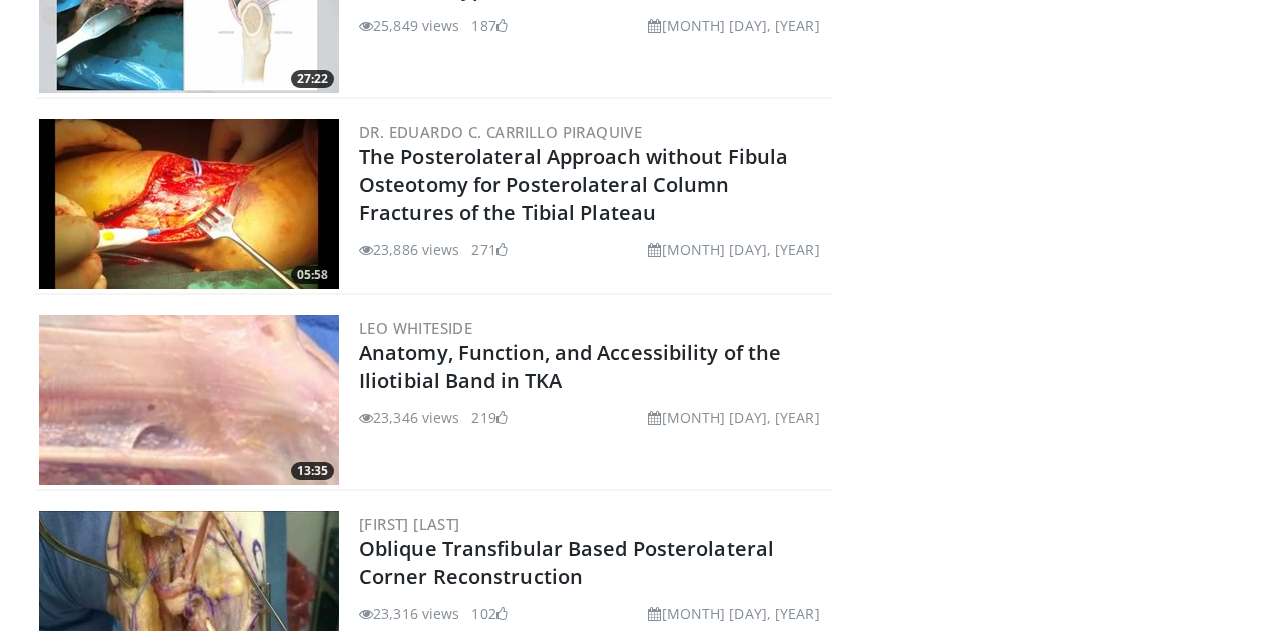click at bounding box center [189, 204] 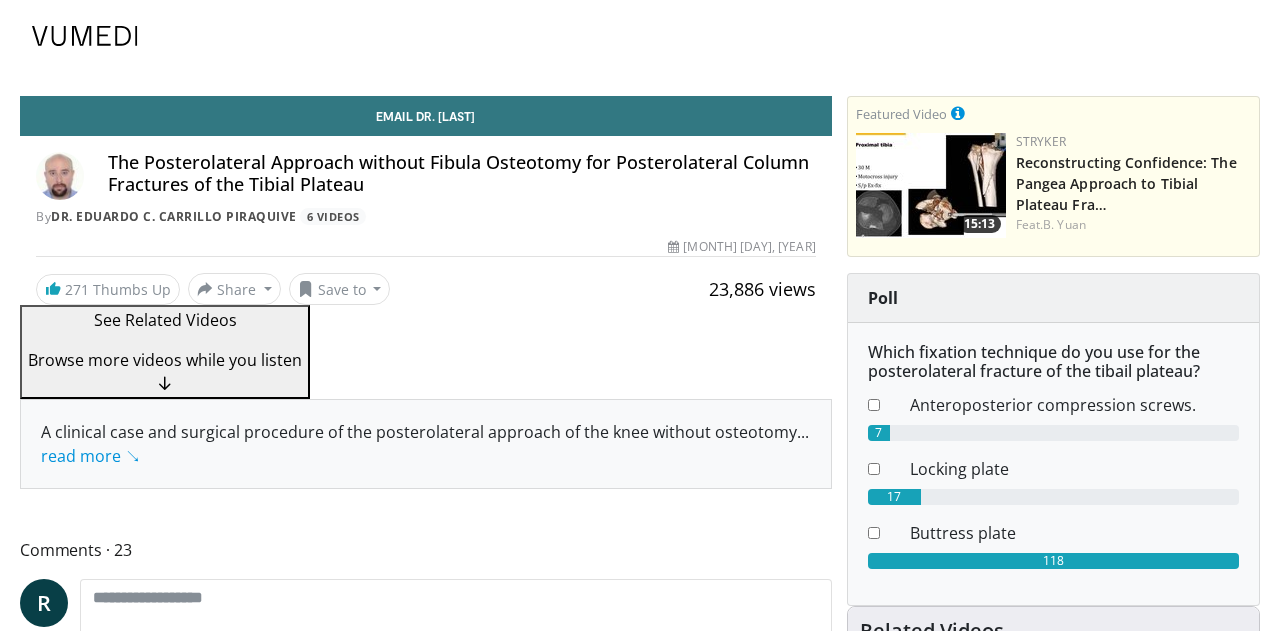 scroll, scrollTop: 0, scrollLeft: 0, axis: both 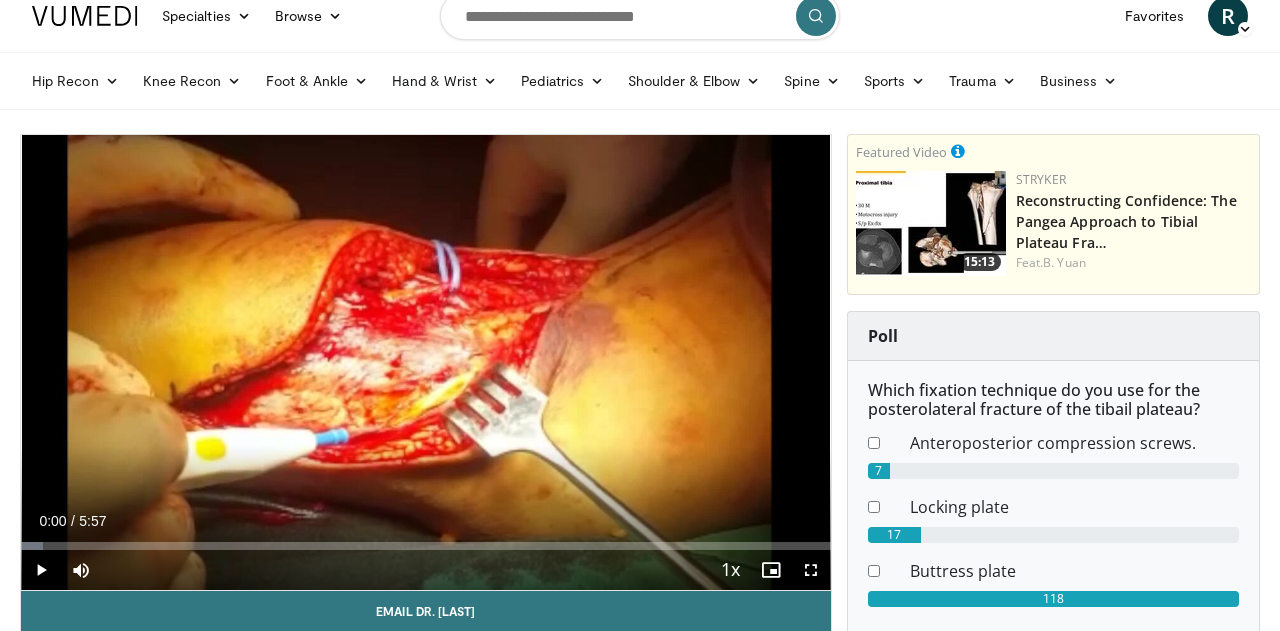 click at bounding box center (811, 570) 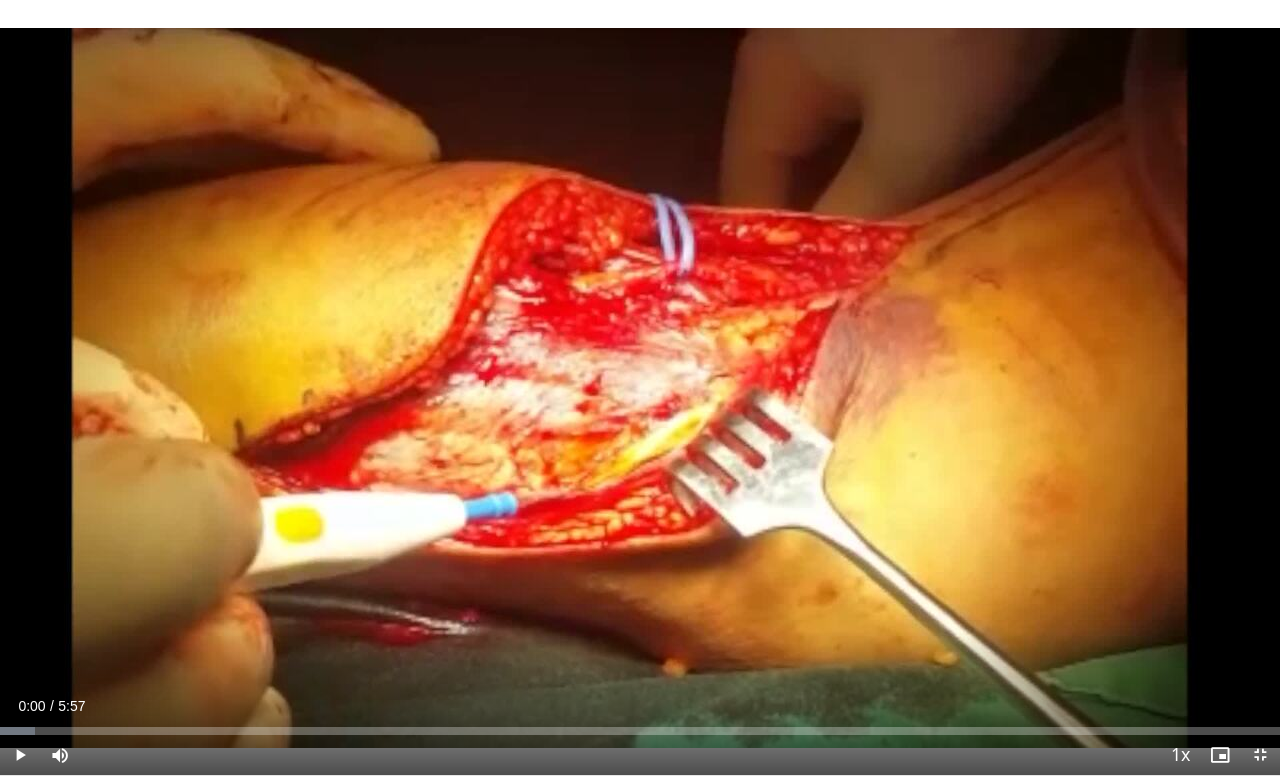 click at bounding box center (20, 755) 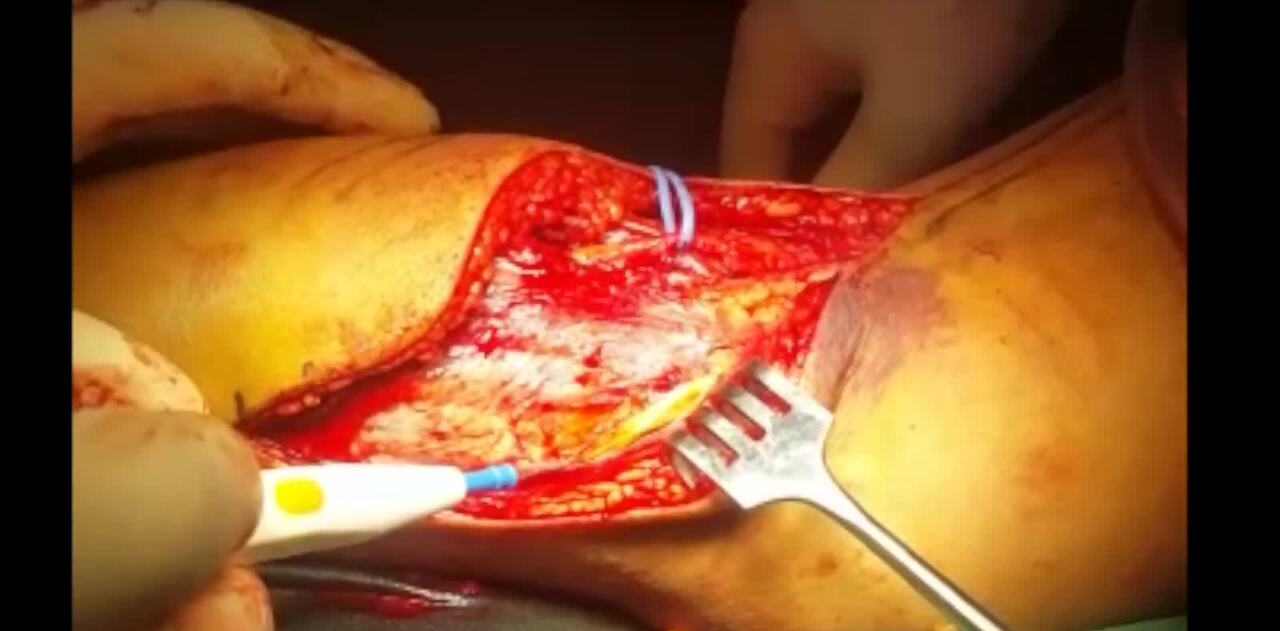 scroll, scrollTop: 0, scrollLeft: 0, axis: both 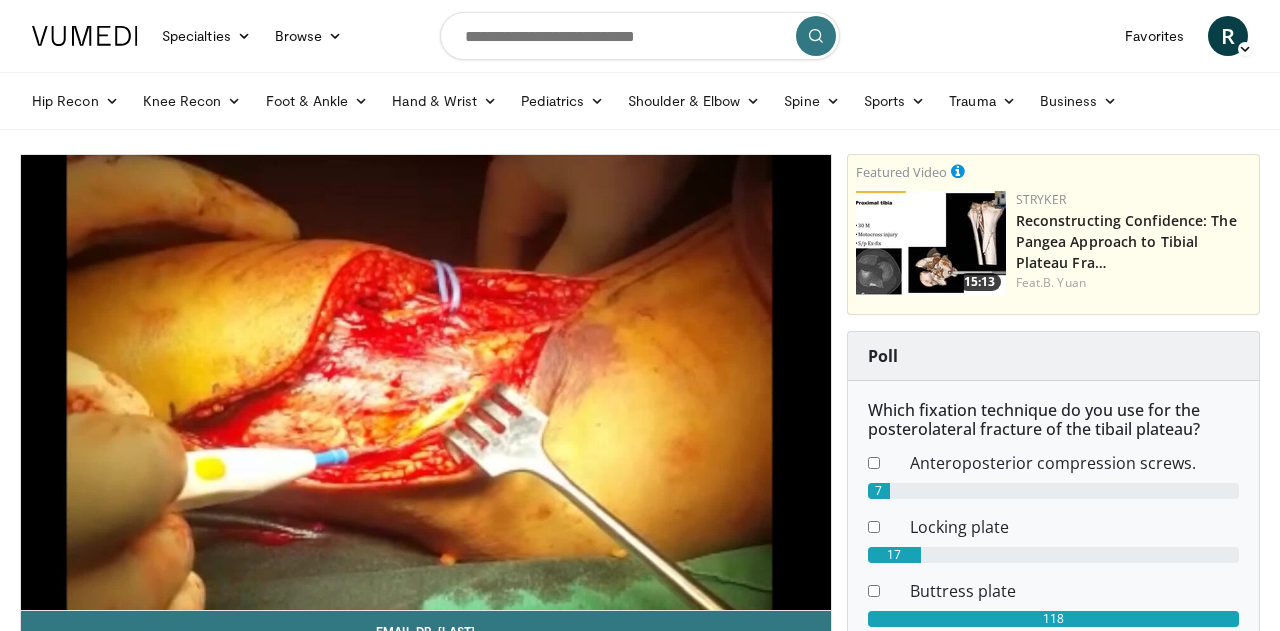 click at bounding box center (640, 36) 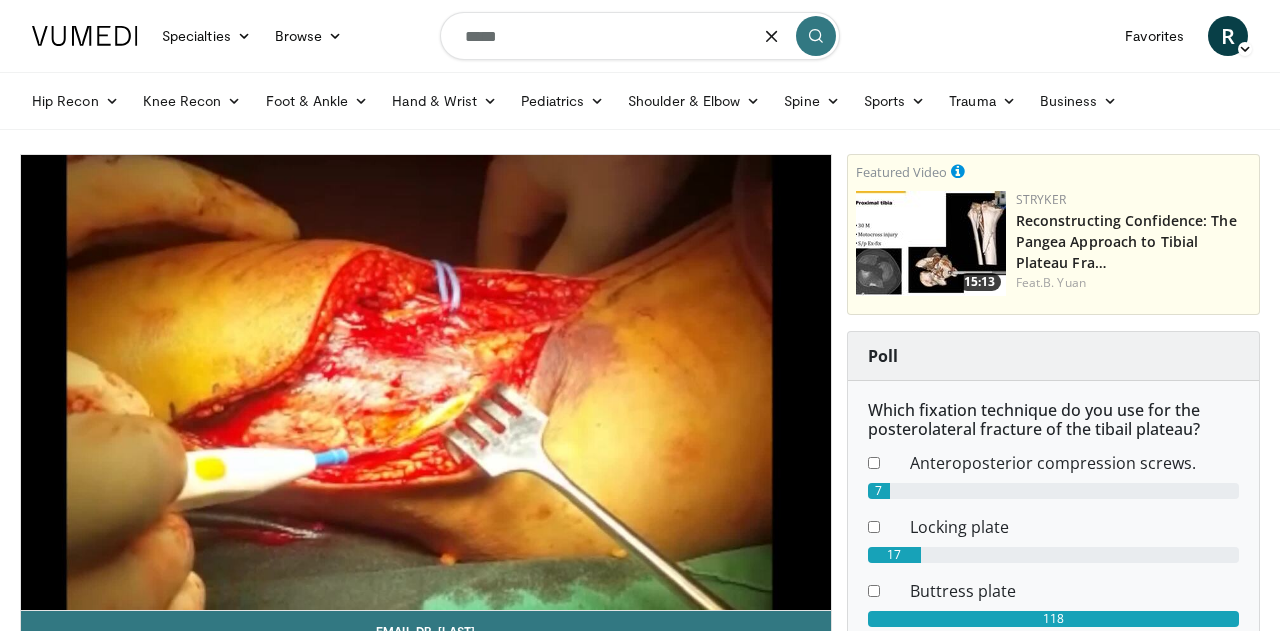 type on "******" 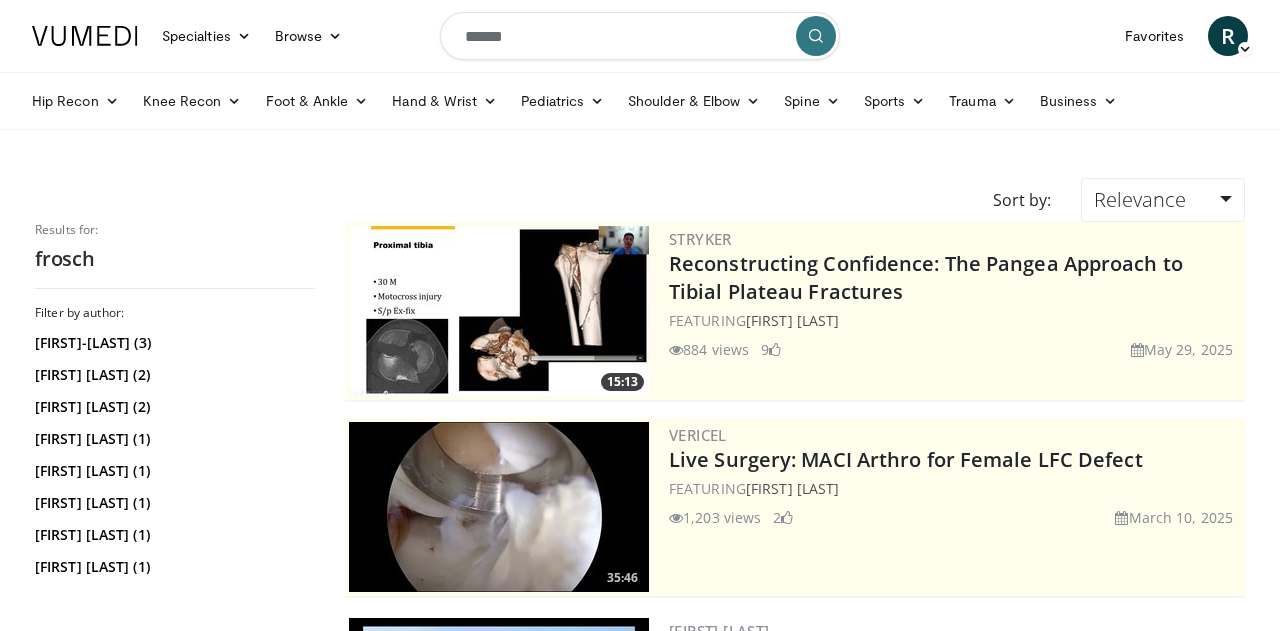 scroll, scrollTop: 0, scrollLeft: 0, axis: both 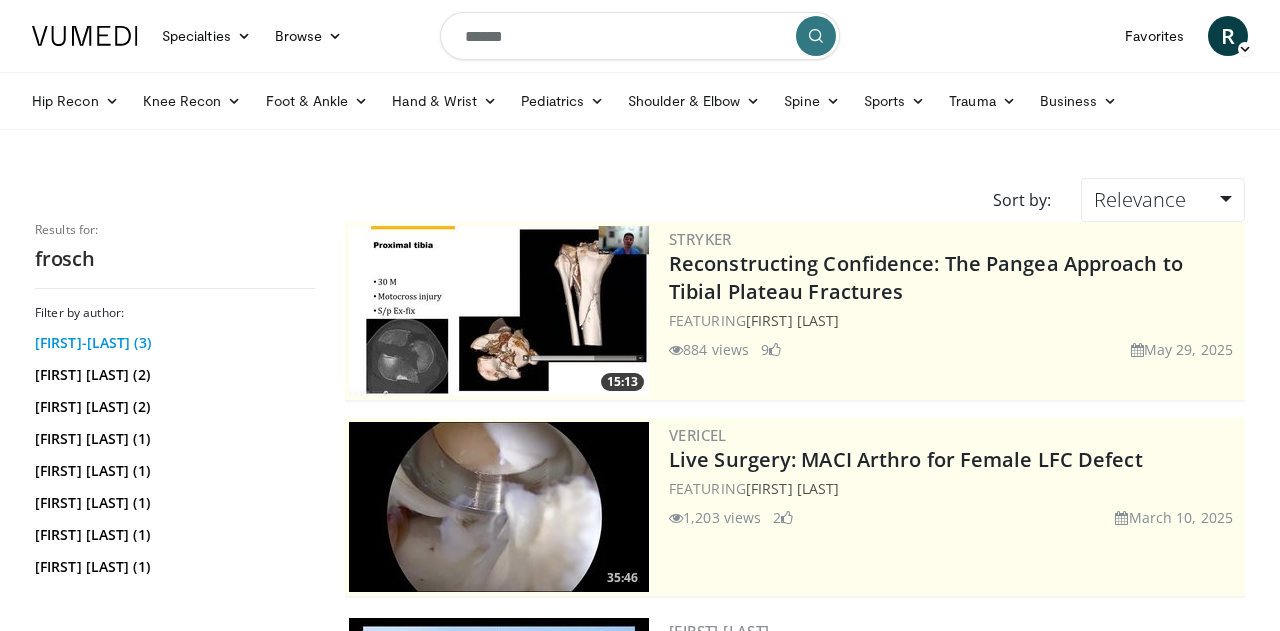 click on "[FIRST]-[LAST] (3)" at bounding box center [172, 343] 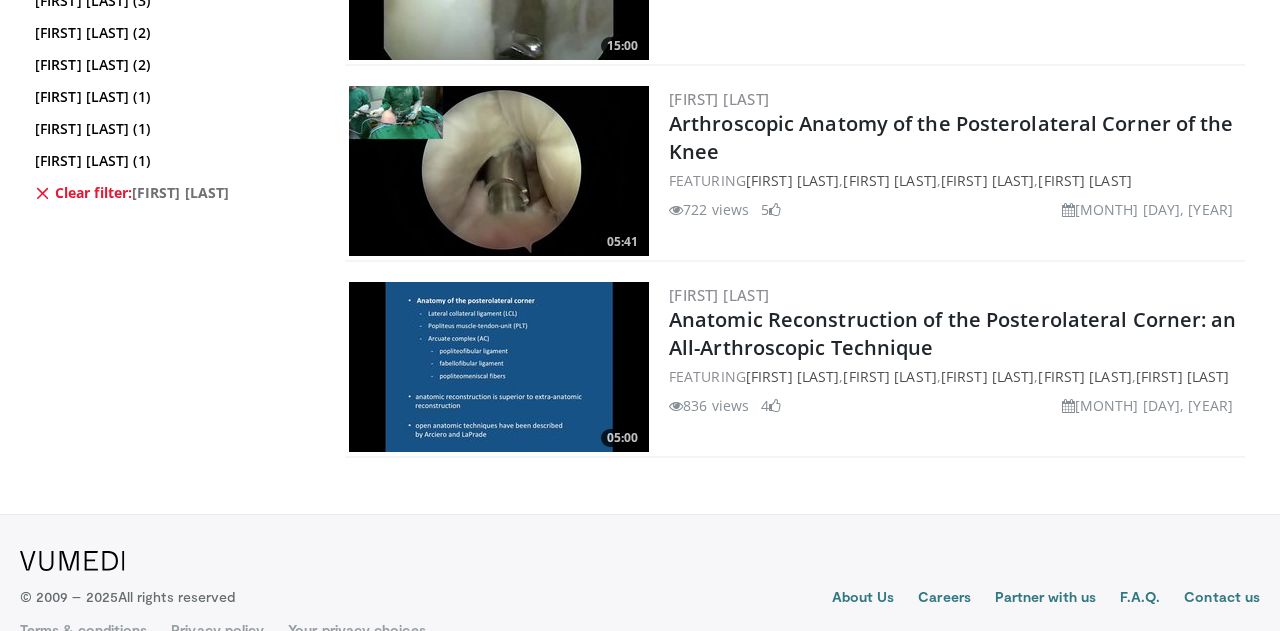 scroll, scrollTop: 728, scrollLeft: 0, axis: vertical 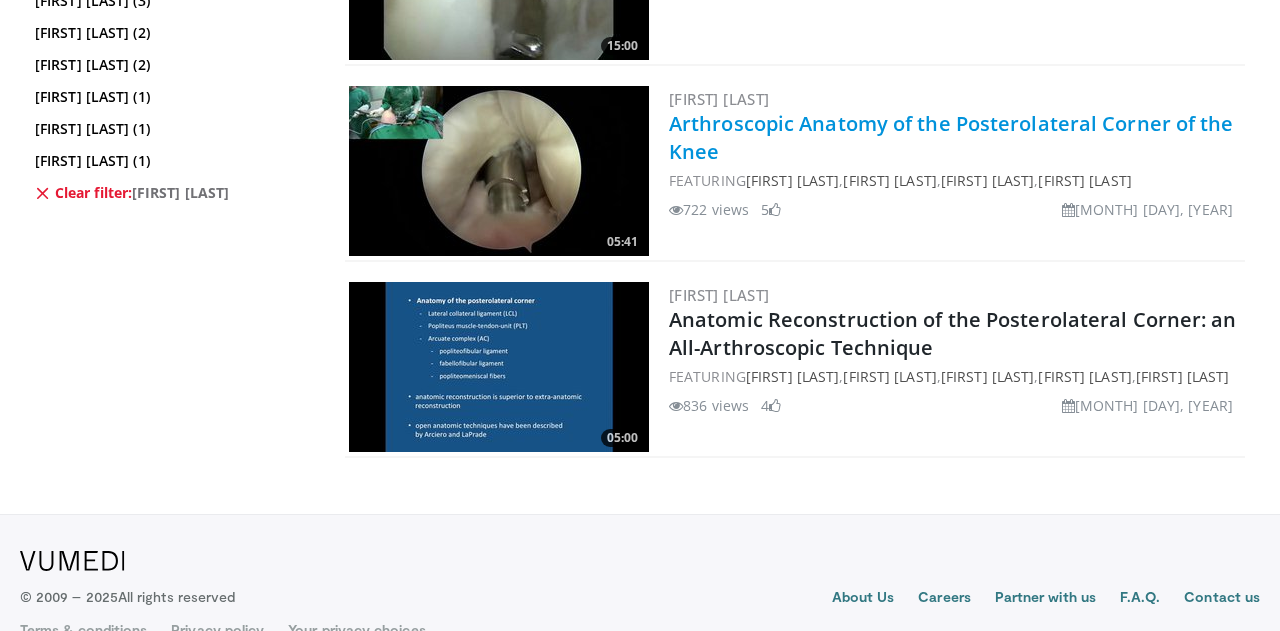 click on "Arthroscopic Anatomy of the Posterolateral Corner of the Knee" at bounding box center (951, 137) 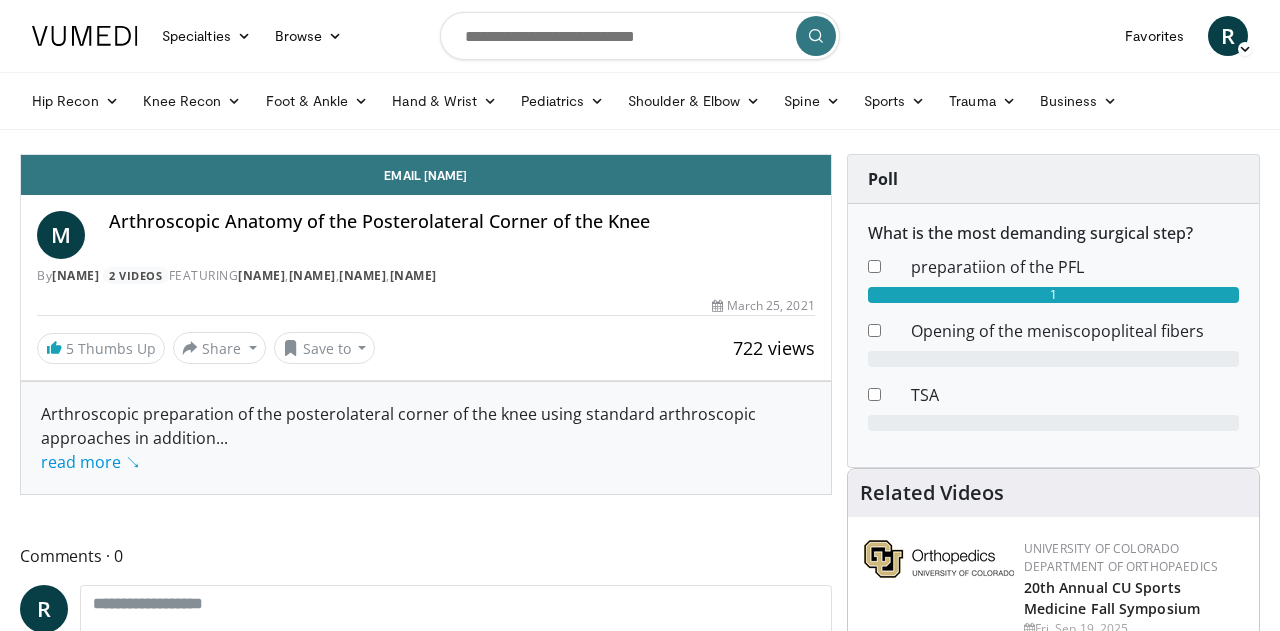 scroll, scrollTop: 0, scrollLeft: 0, axis: both 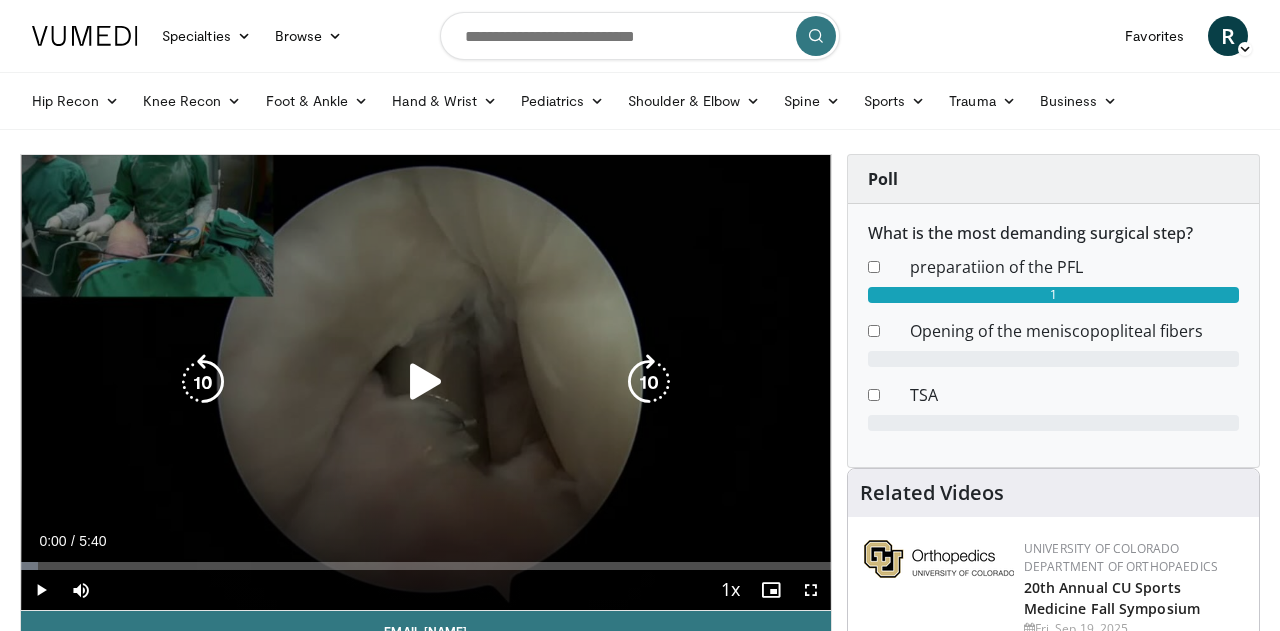 click at bounding box center (426, 382) 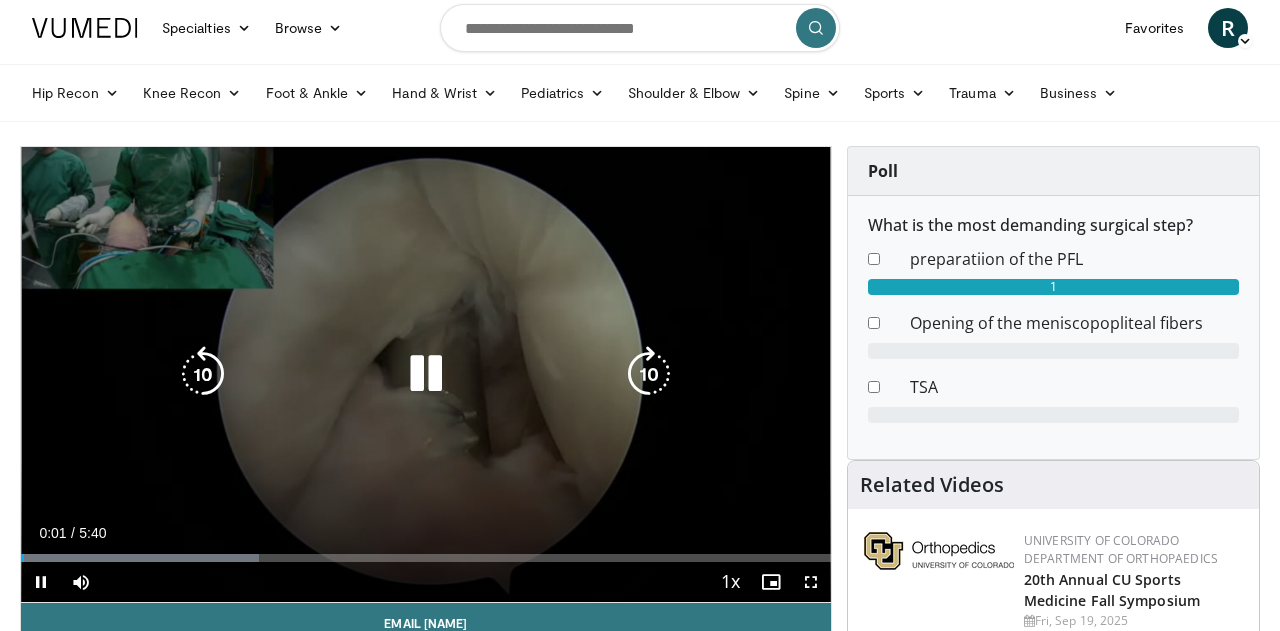 scroll, scrollTop: 9, scrollLeft: 0, axis: vertical 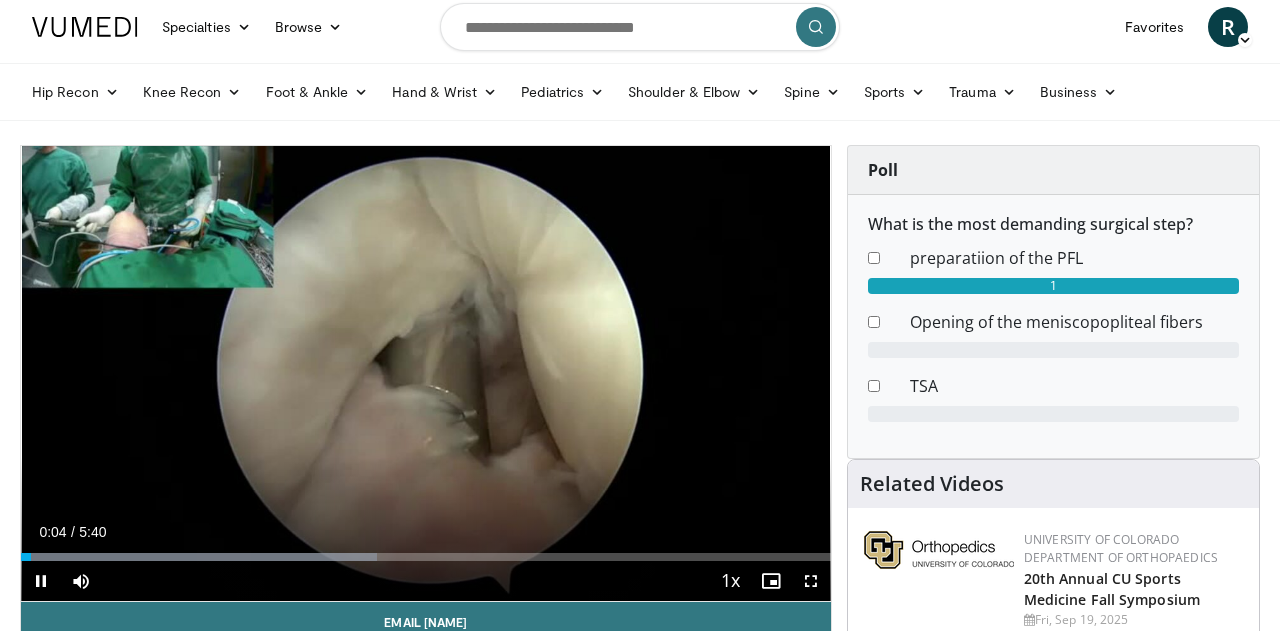 click at bounding box center [811, 581] 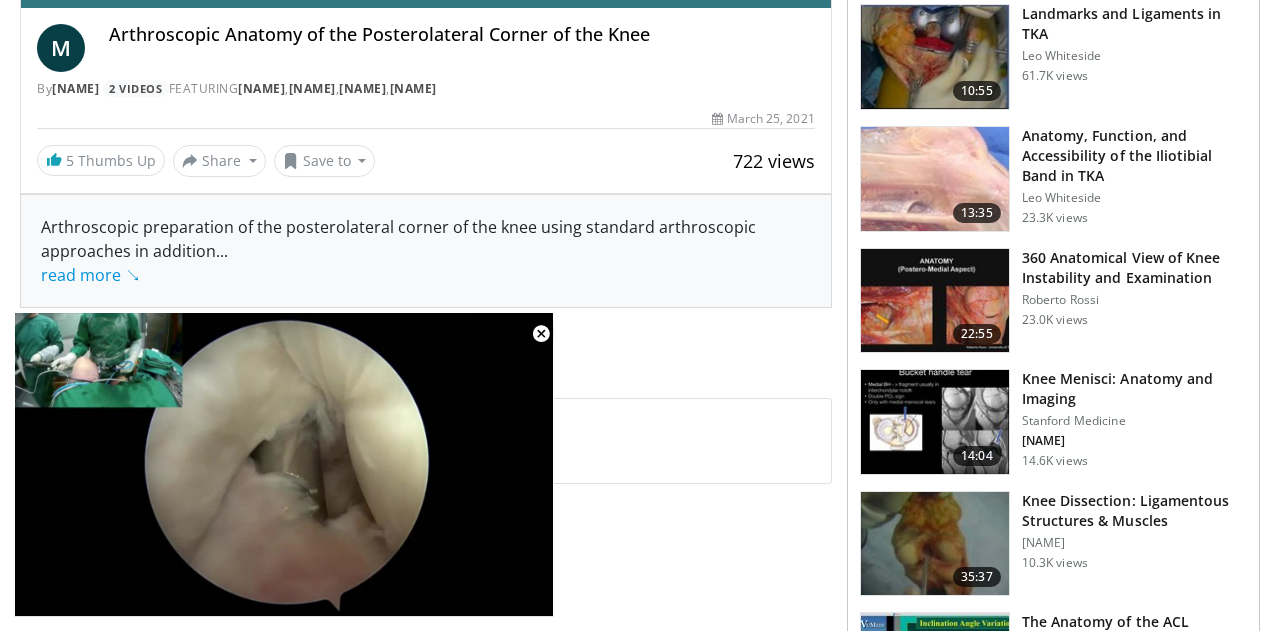 scroll, scrollTop: 631, scrollLeft: 0, axis: vertical 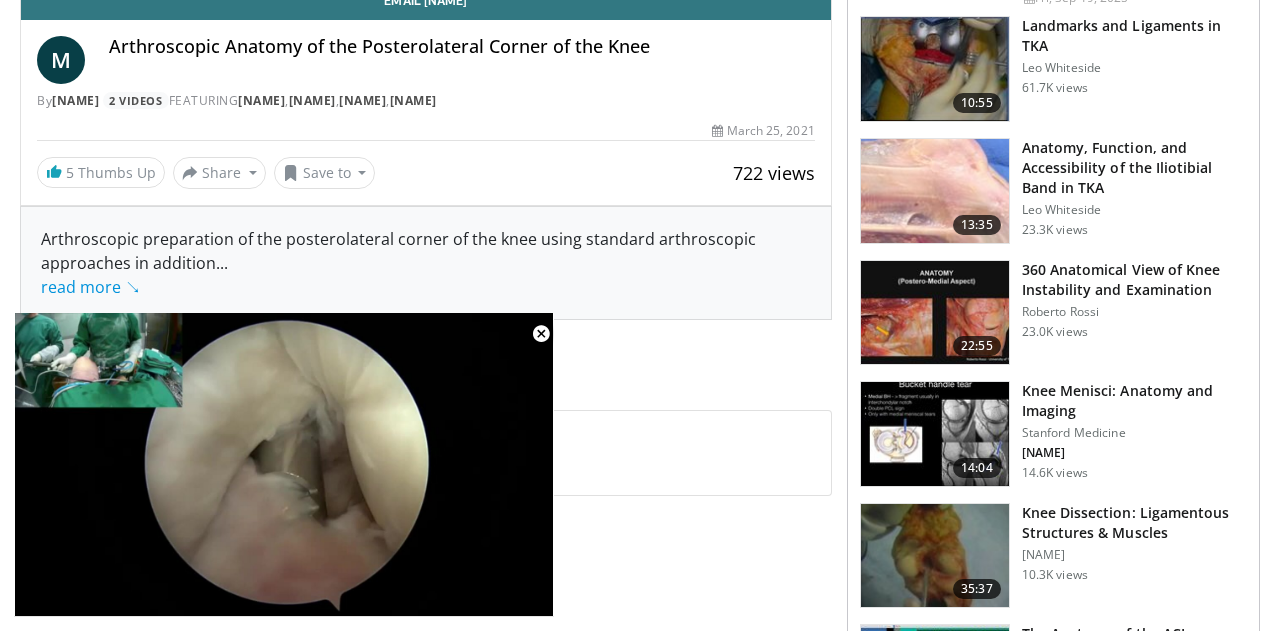 click on "360 Anatomical View of Knee Instability and Examination" at bounding box center [1134, 280] 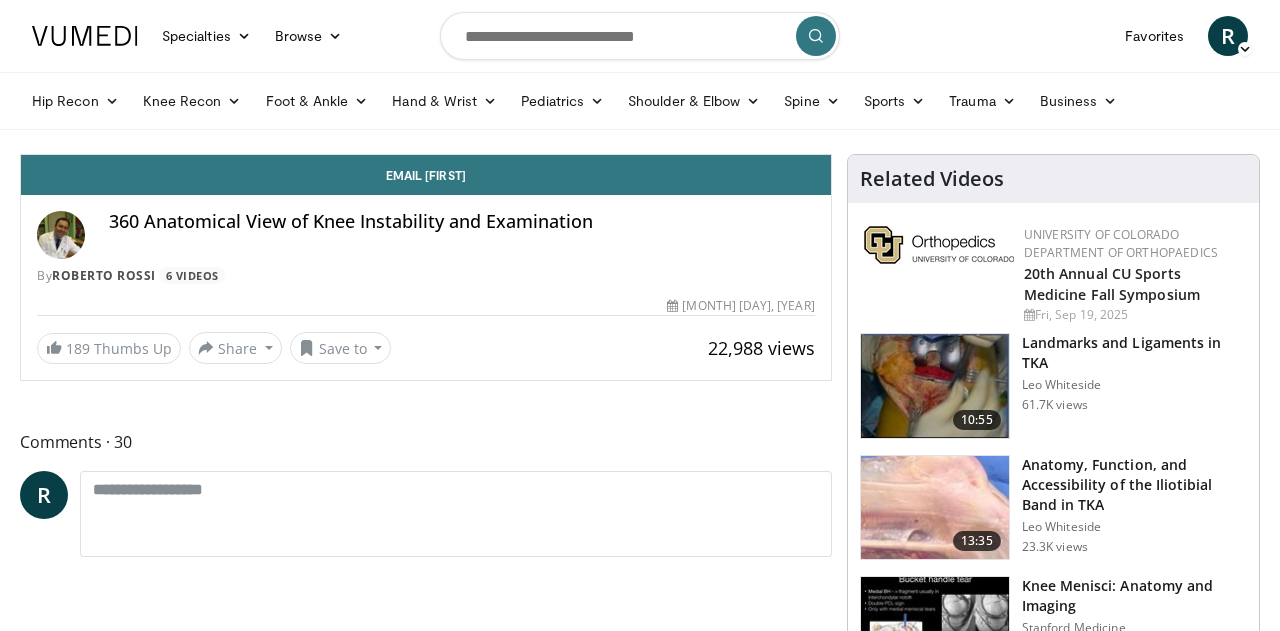 scroll, scrollTop: 0, scrollLeft: 0, axis: both 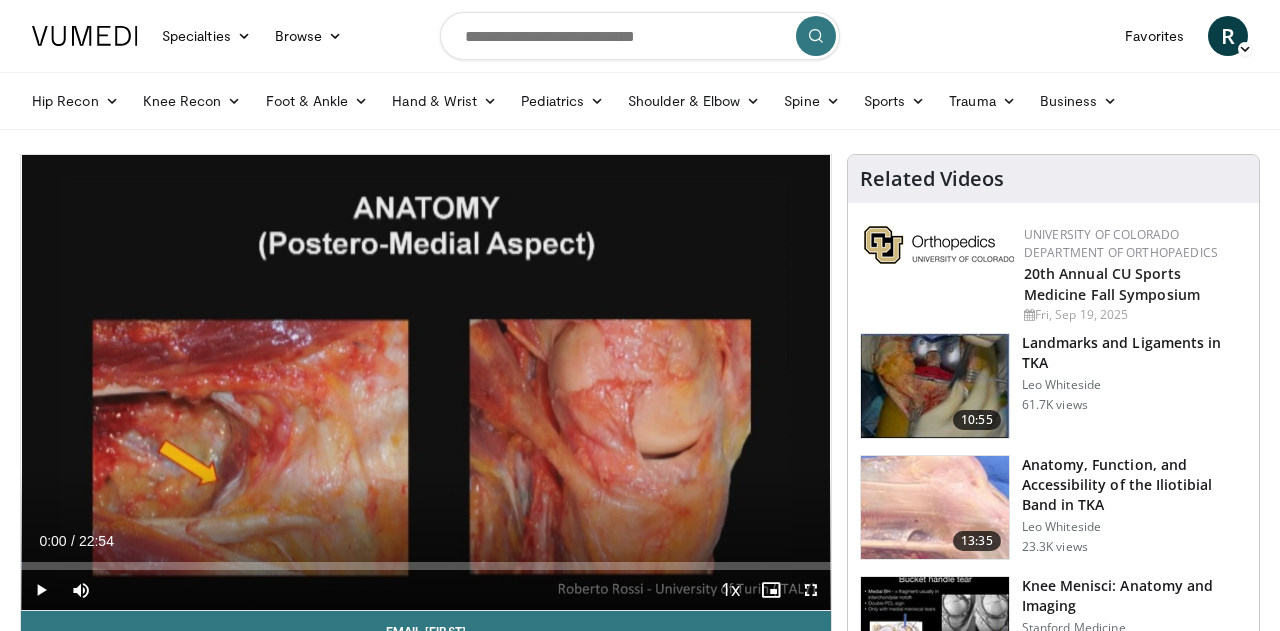 click at bounding box center (811, 590) 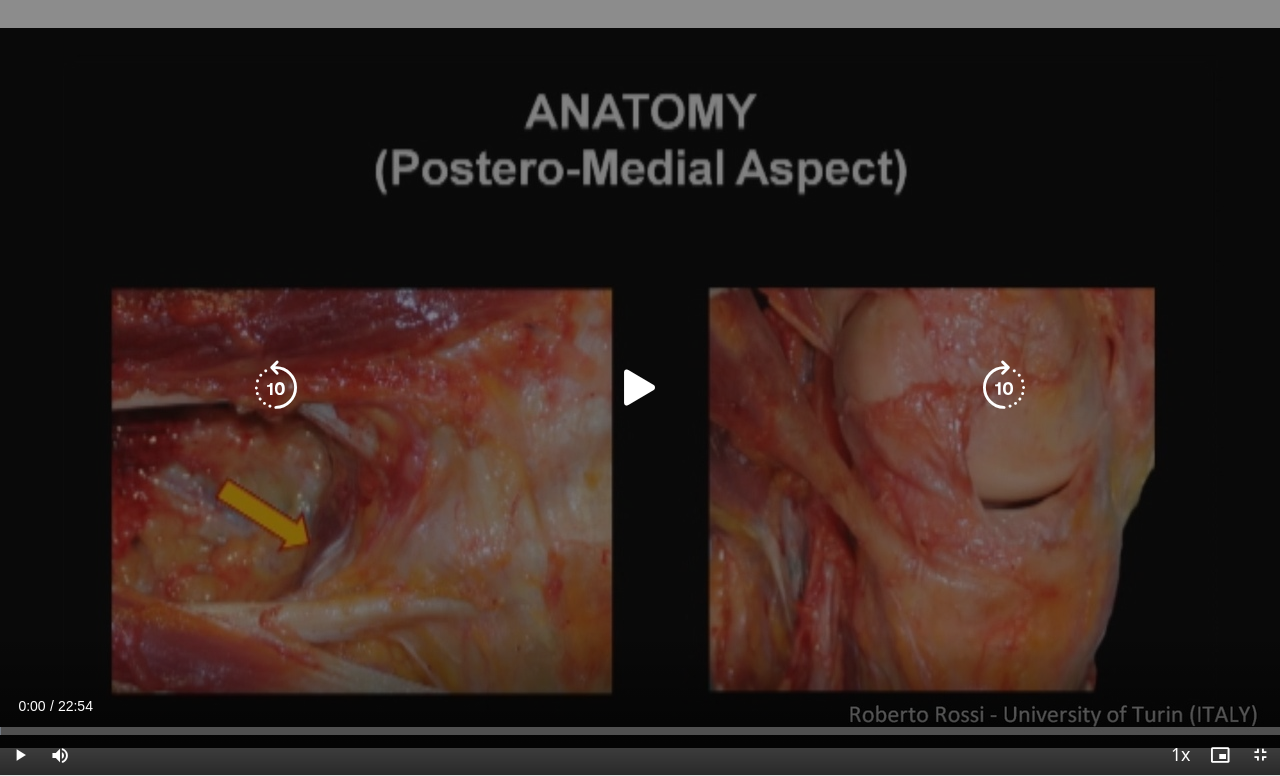 click at bounding box center (640, 388) 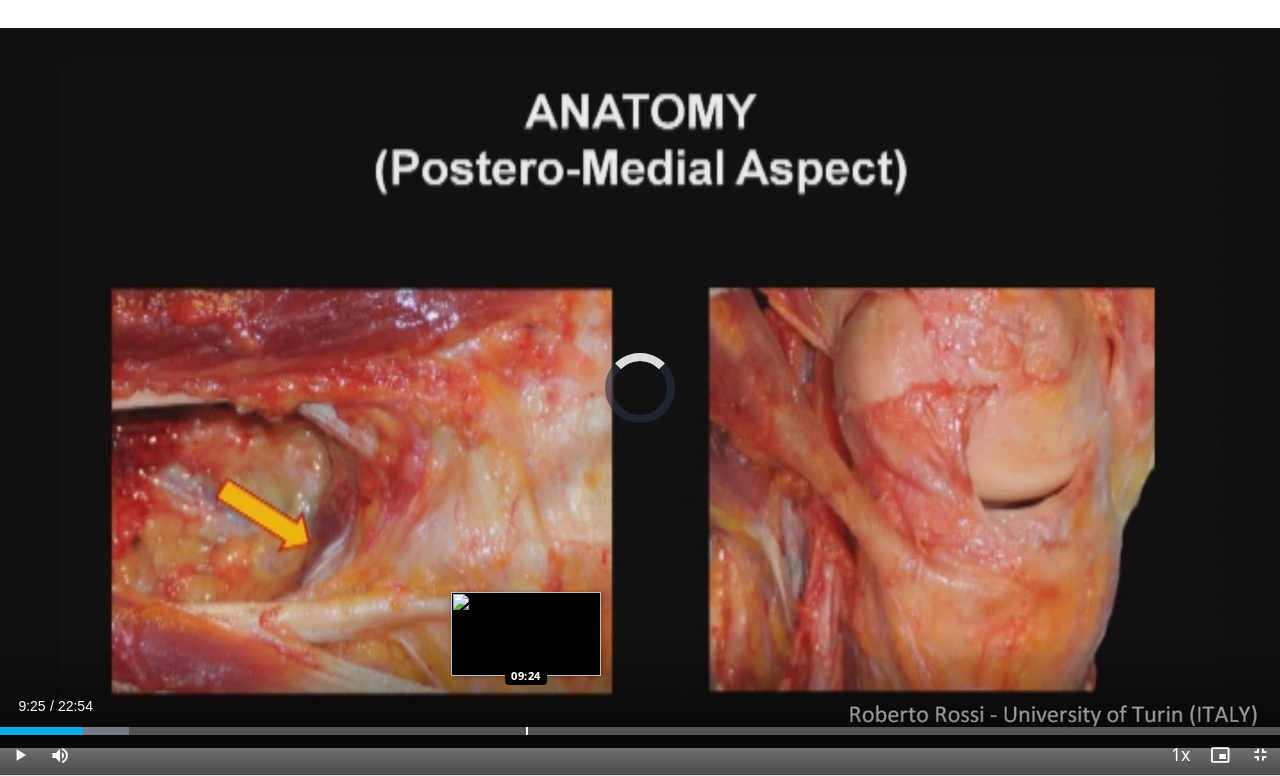 click on "Loaded :  10.10% 01:29 09:24" at bounding box center [640, 725] 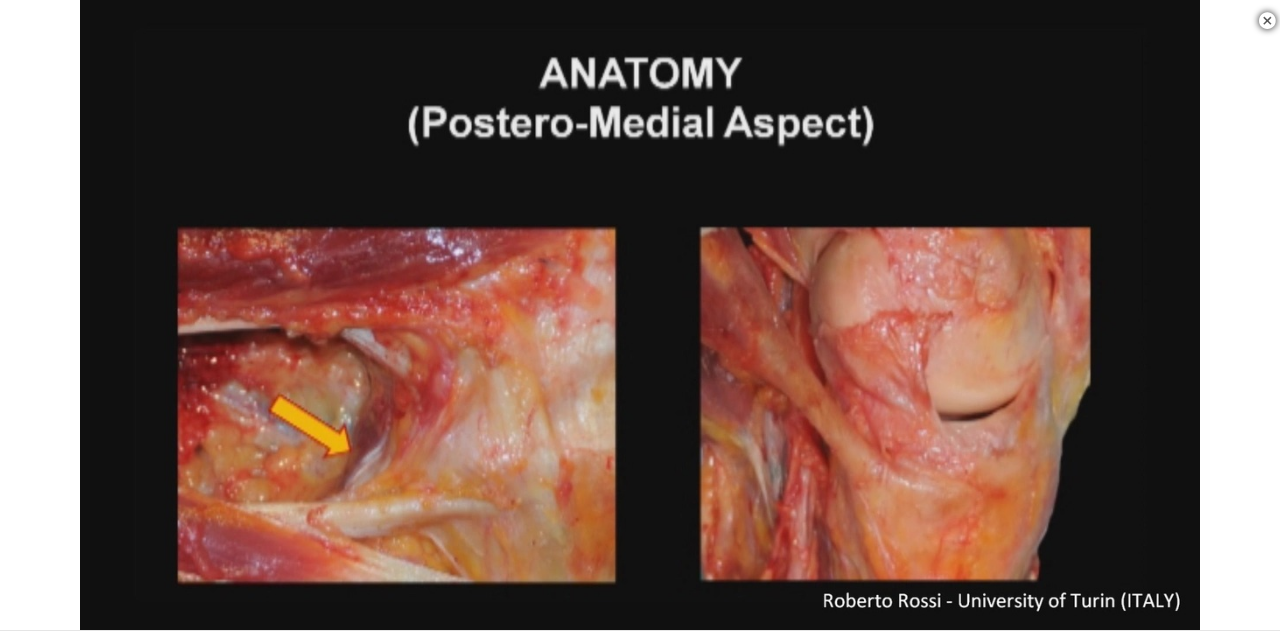 scroll, scrollTop: 1761, scrollLeft: 0, axis: vertical 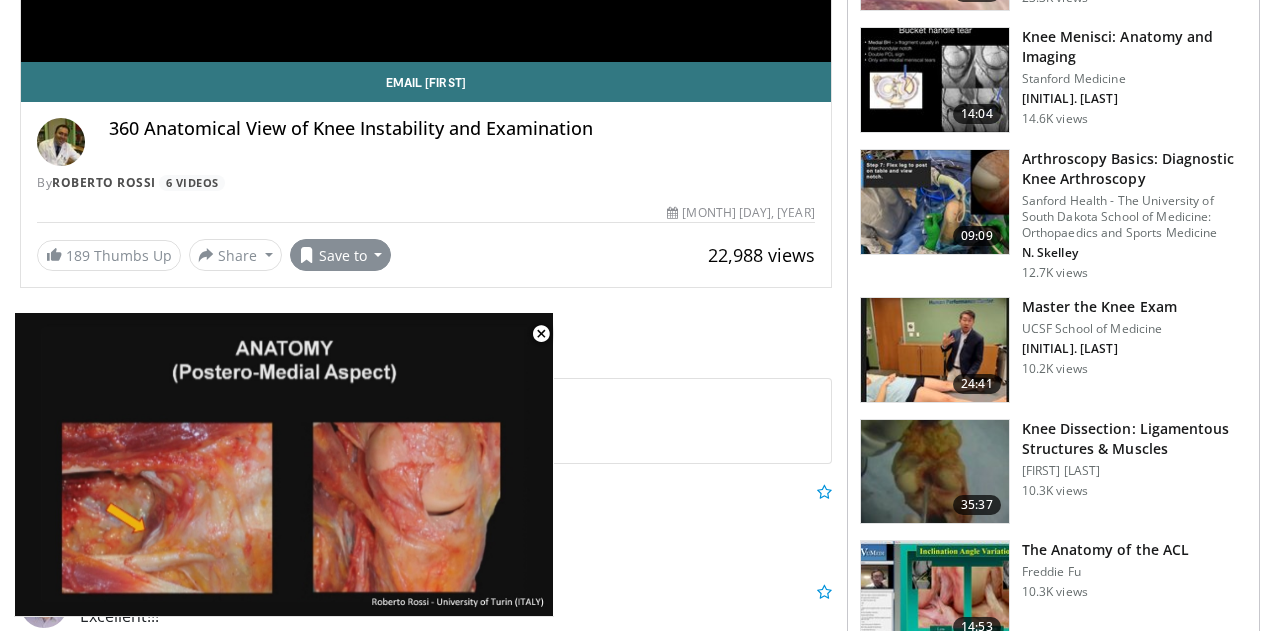 click on "Save to" at bounding box center (341, 255) 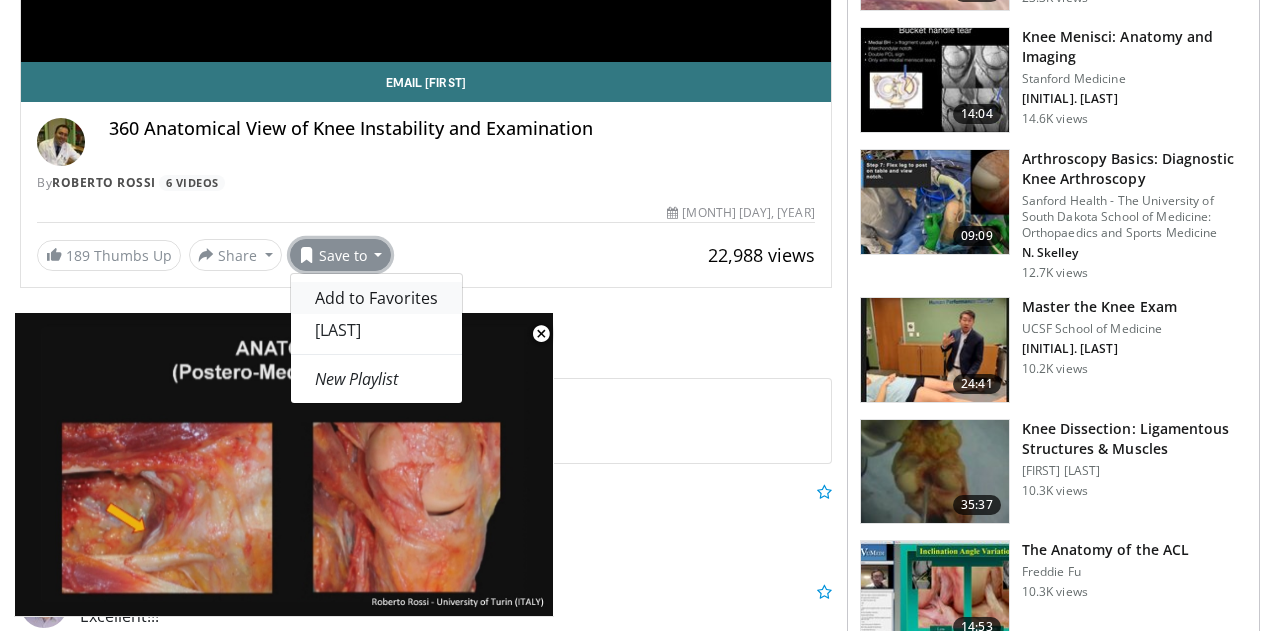 click on "Add to Favorites" at bounding box center (376, 298) 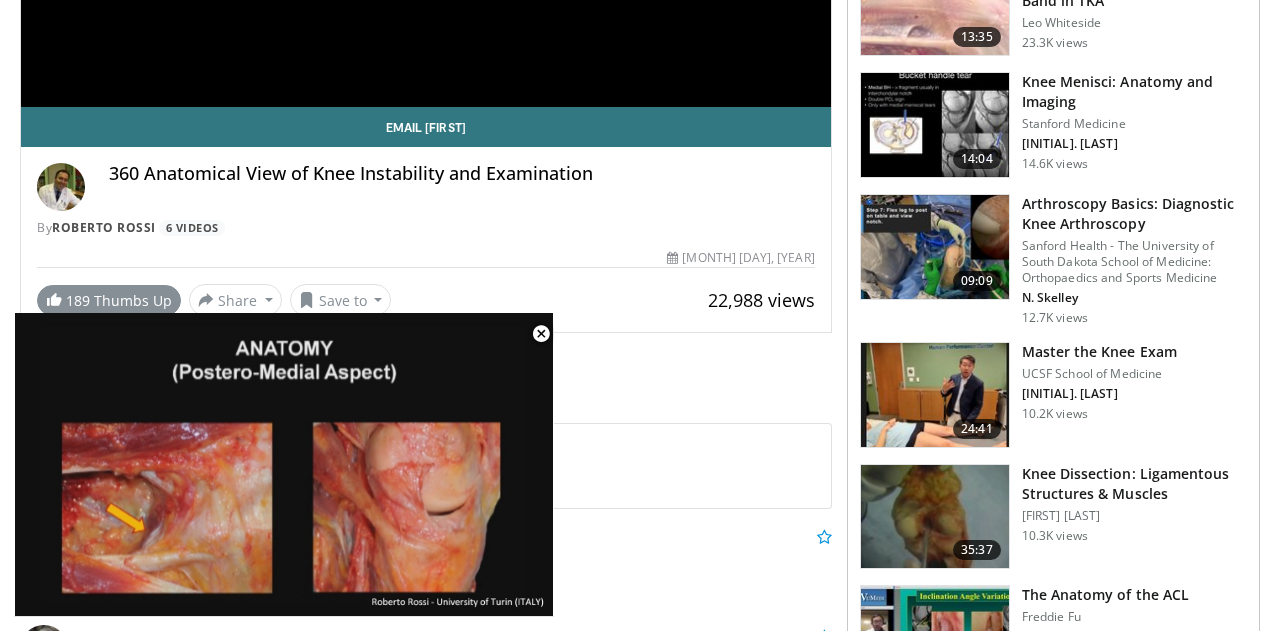 click on "189
Thumbs Up" at bounding box center [109, 300] 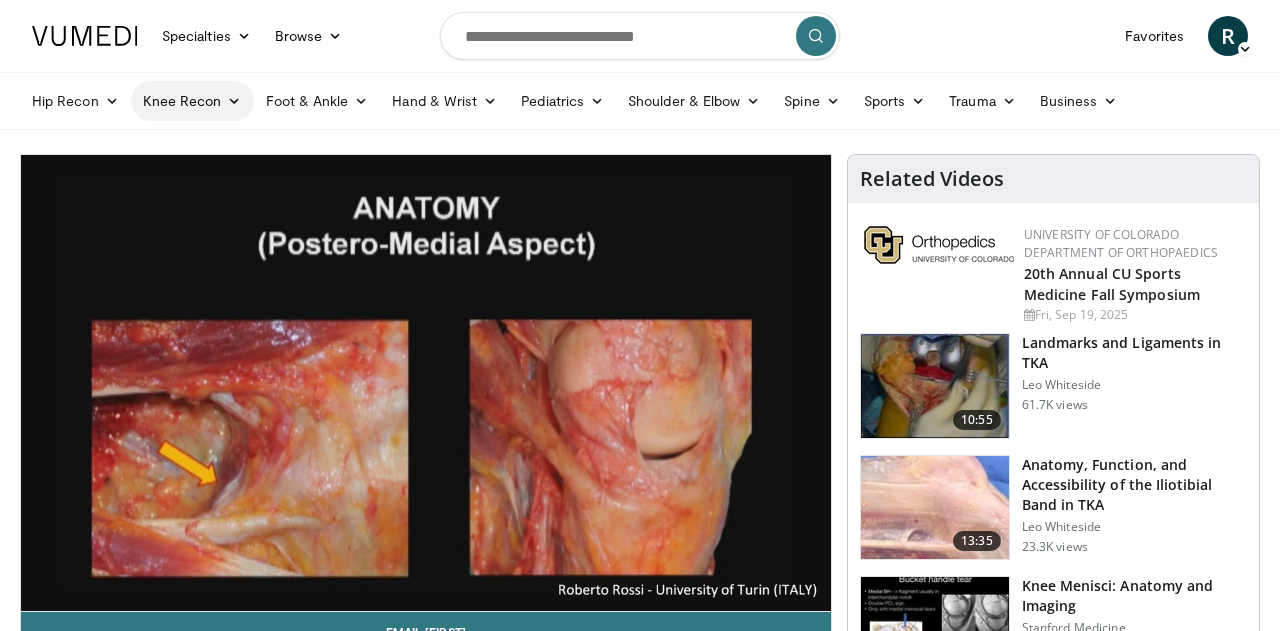 click at bounding box center [234, 101] 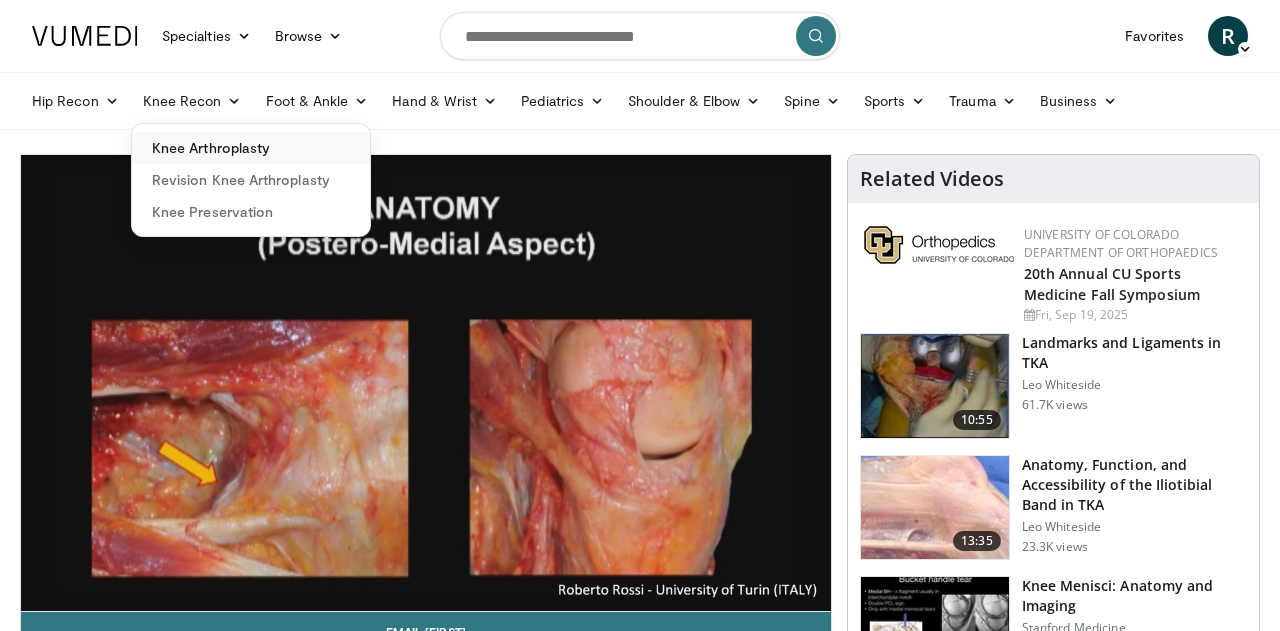 click on "Knee Arthroplasty" at bounding box center (251, 148) 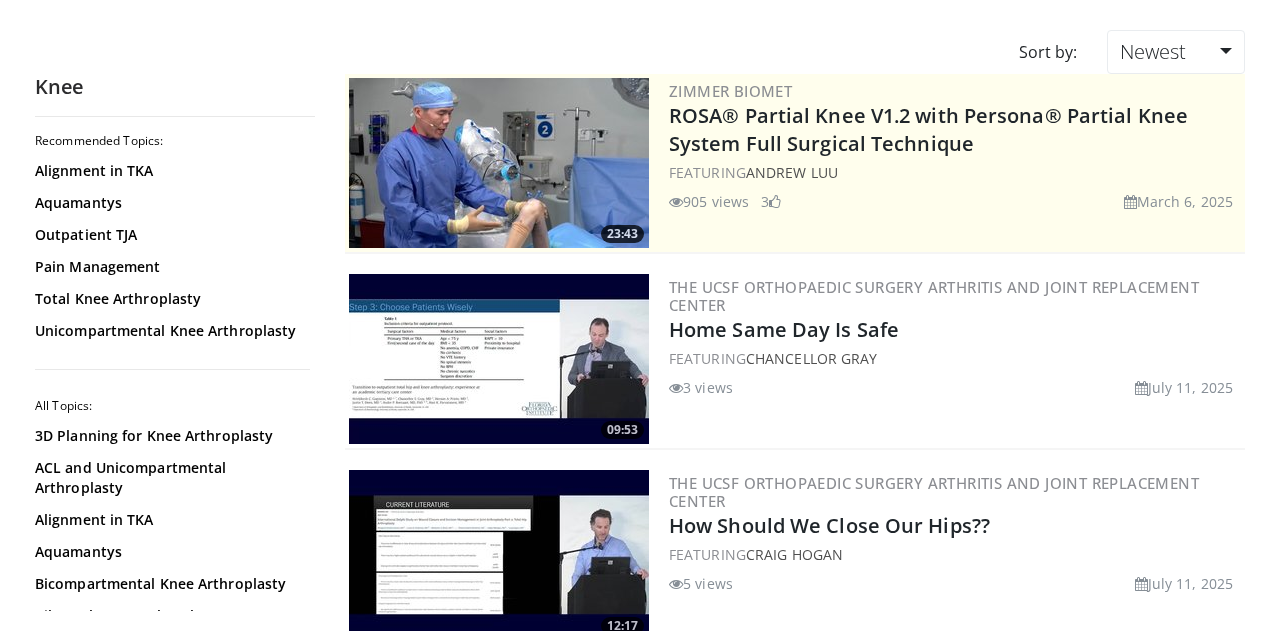 scroll, scrollTop: 148, scrollLeft: 0, axis: vertical 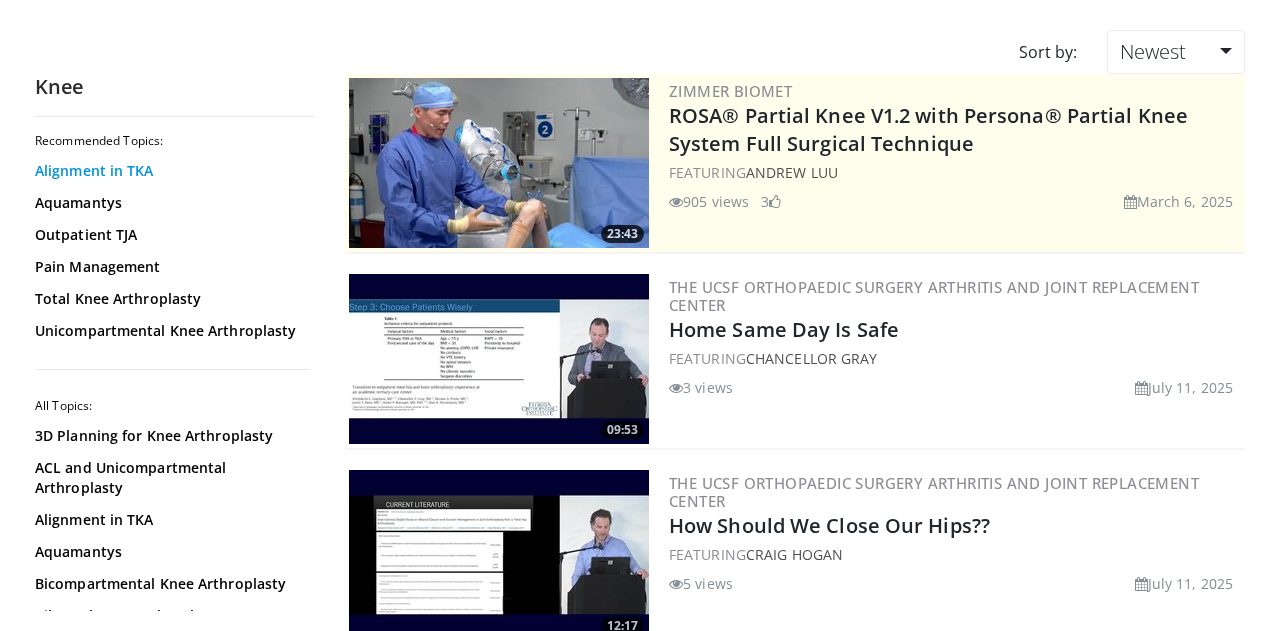 click on "Alignment in TKA" at bounding box center [170, 171] 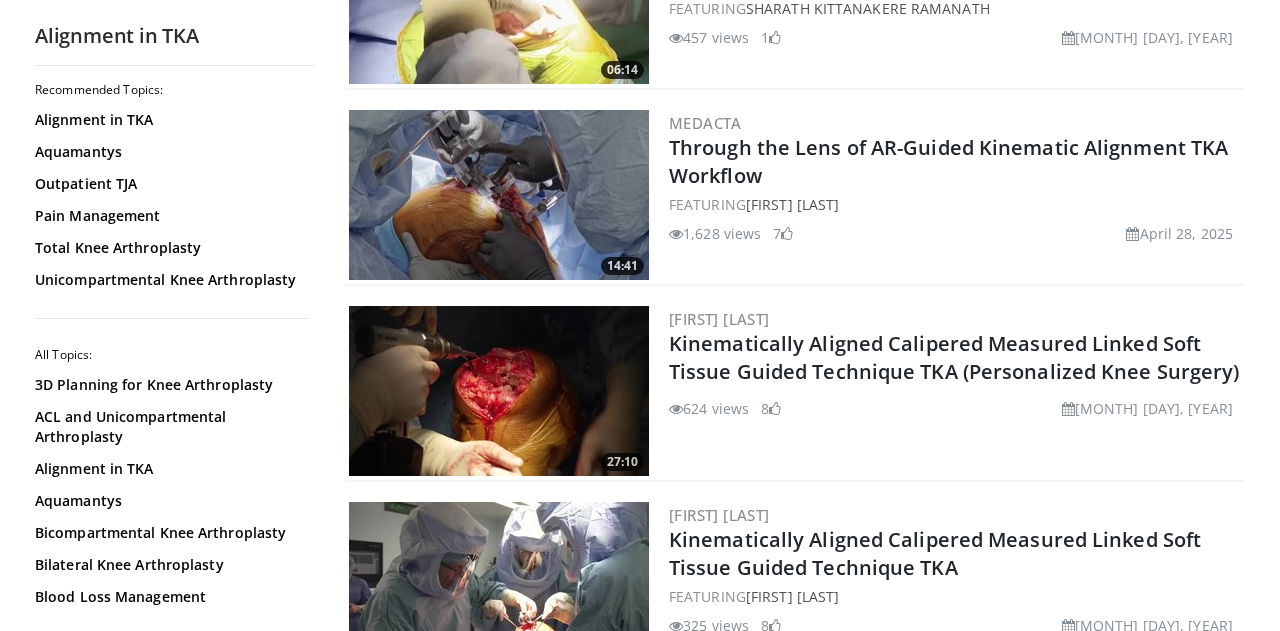 scroll, scrollTop: 2865, scrollLeft: 1, axis: both 